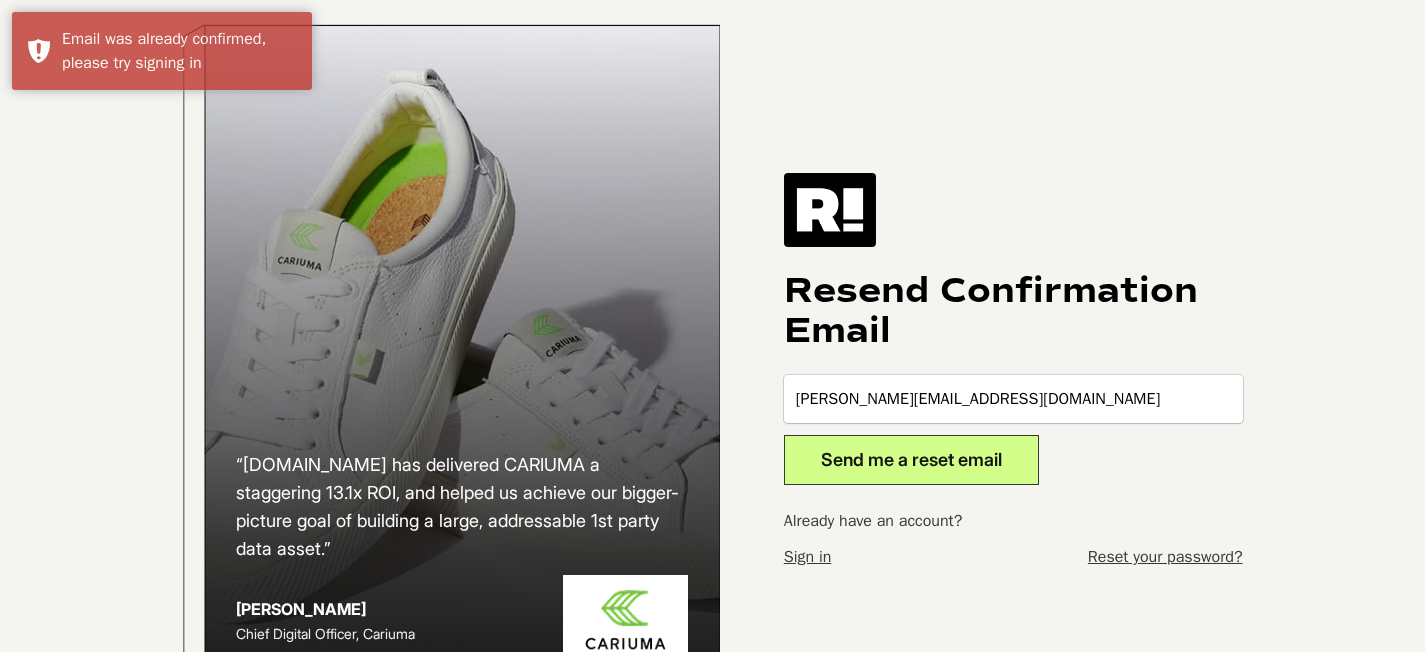 scroll, scrollTop: 0, scrollLeft: 0, axis: both 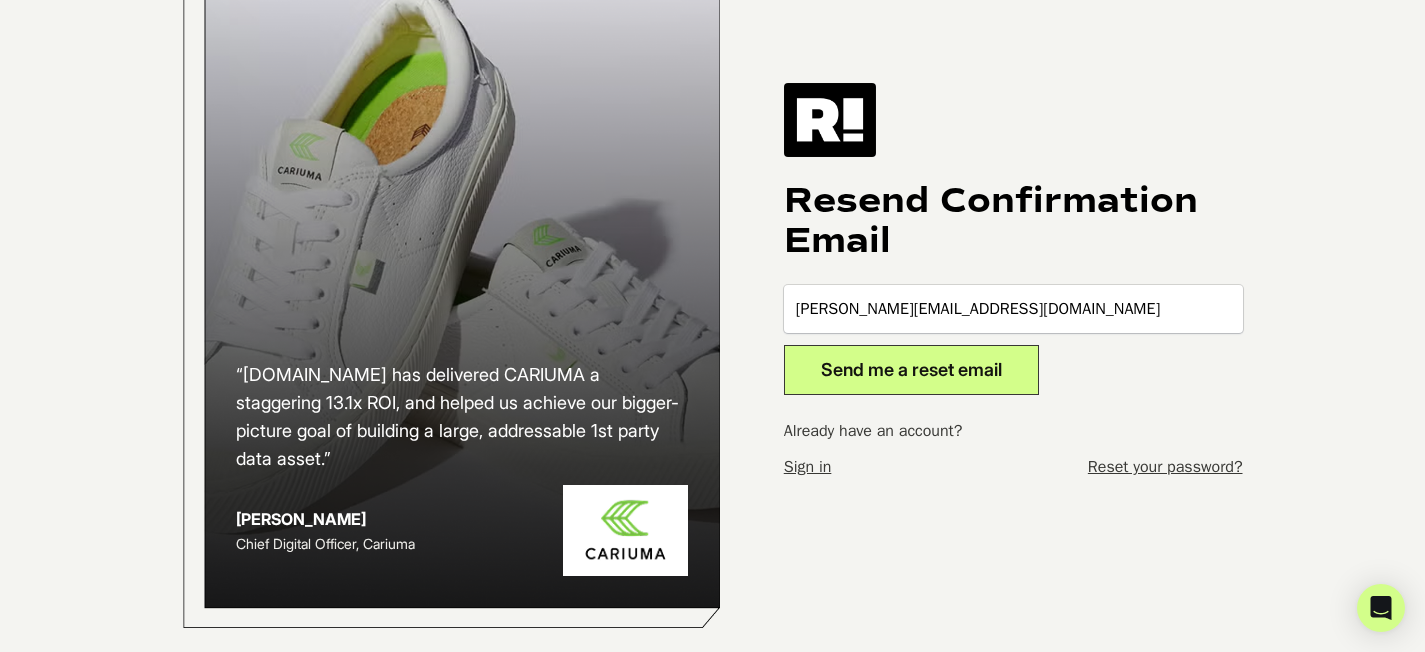 click on "Send me a reset email" at bounding box center [911, 370] 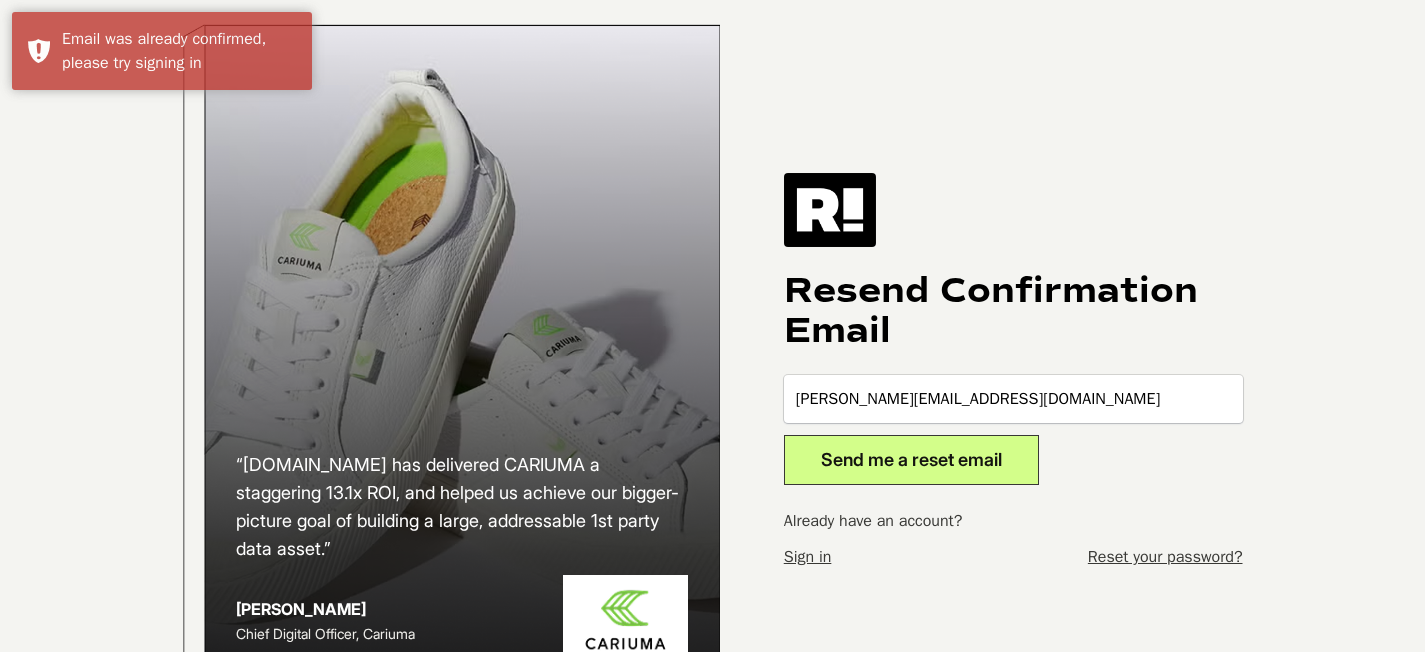 scroll, scrollTop: 0, scrollLeft: 0, axis: both 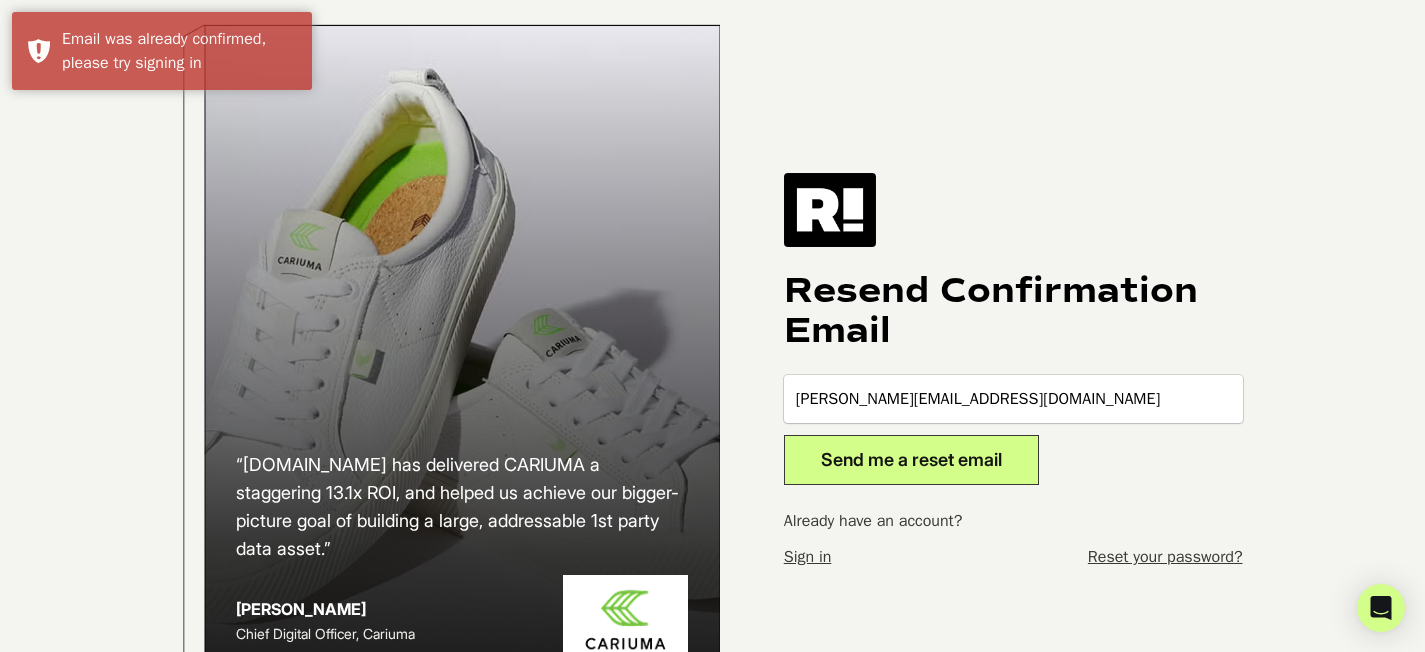 click on "Sign in" at bounding box center (808, 557) 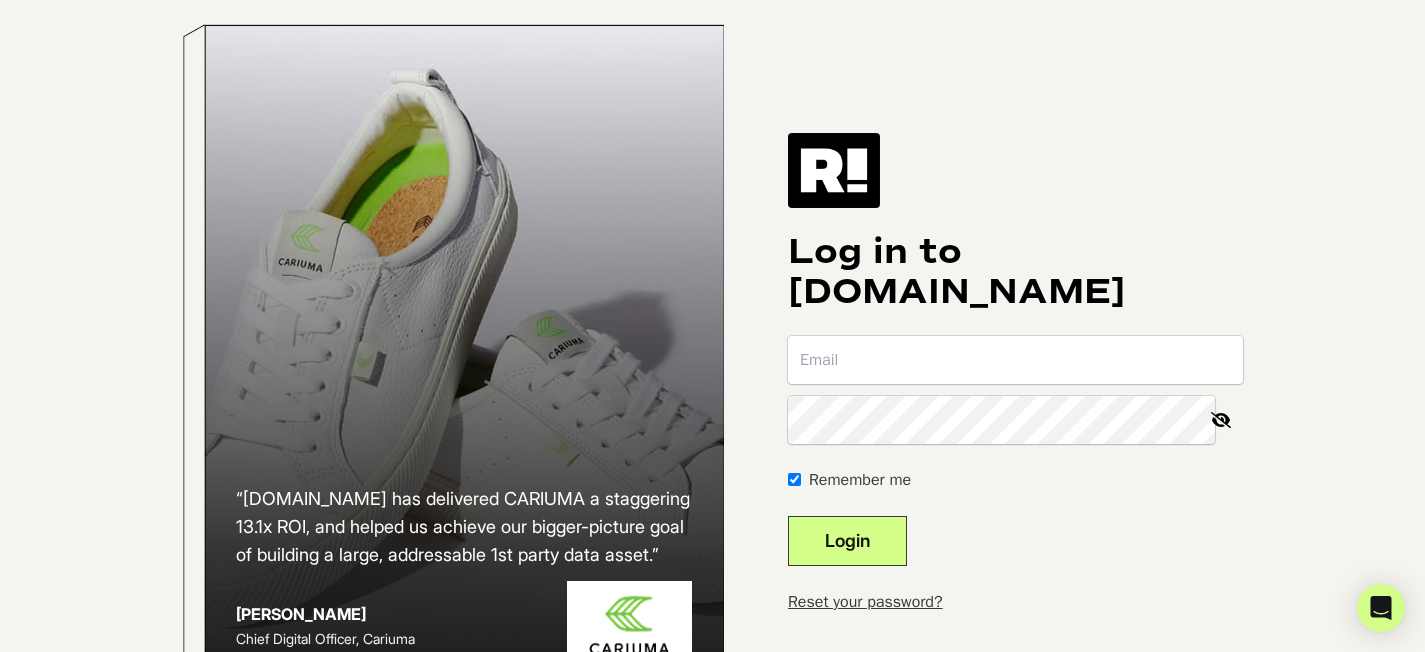 scroll, scrollTop: 130, scrollLeft: 0, axis: vertical 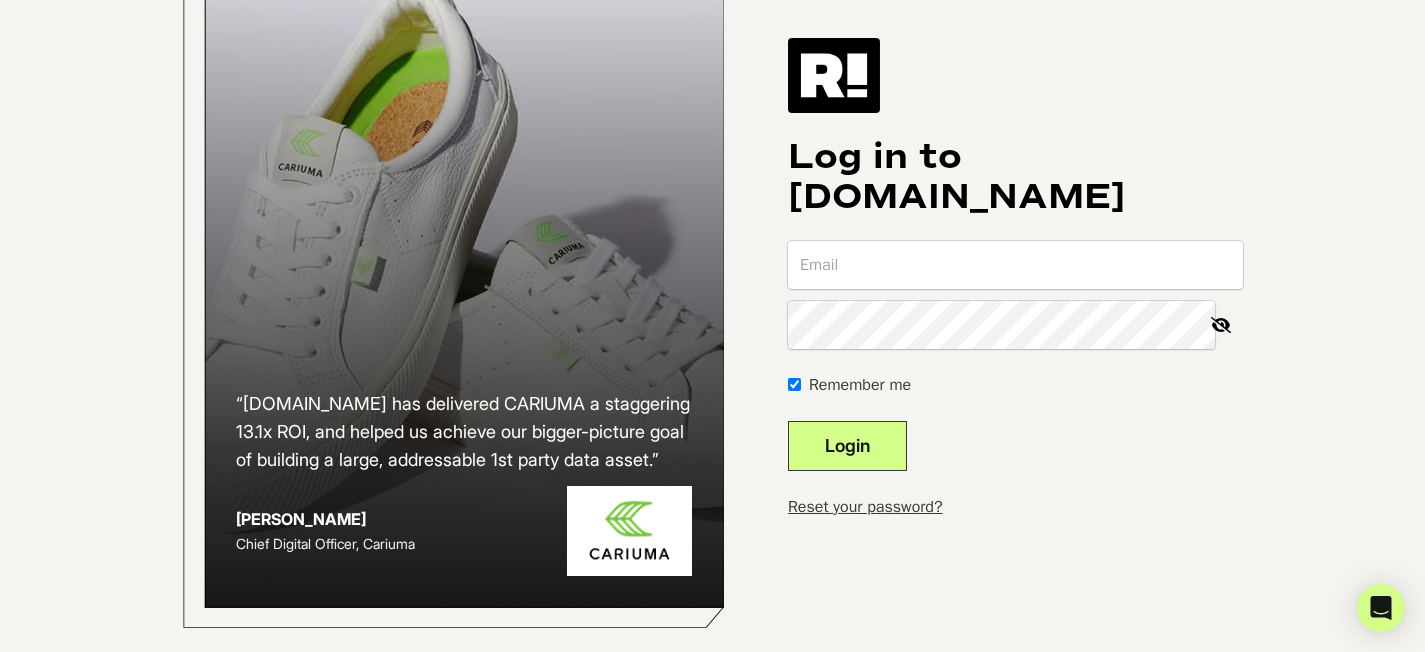 click on "Log in to Retention.com
Remember me
Login
Reset your password?" at bounding box center (1015, 278) 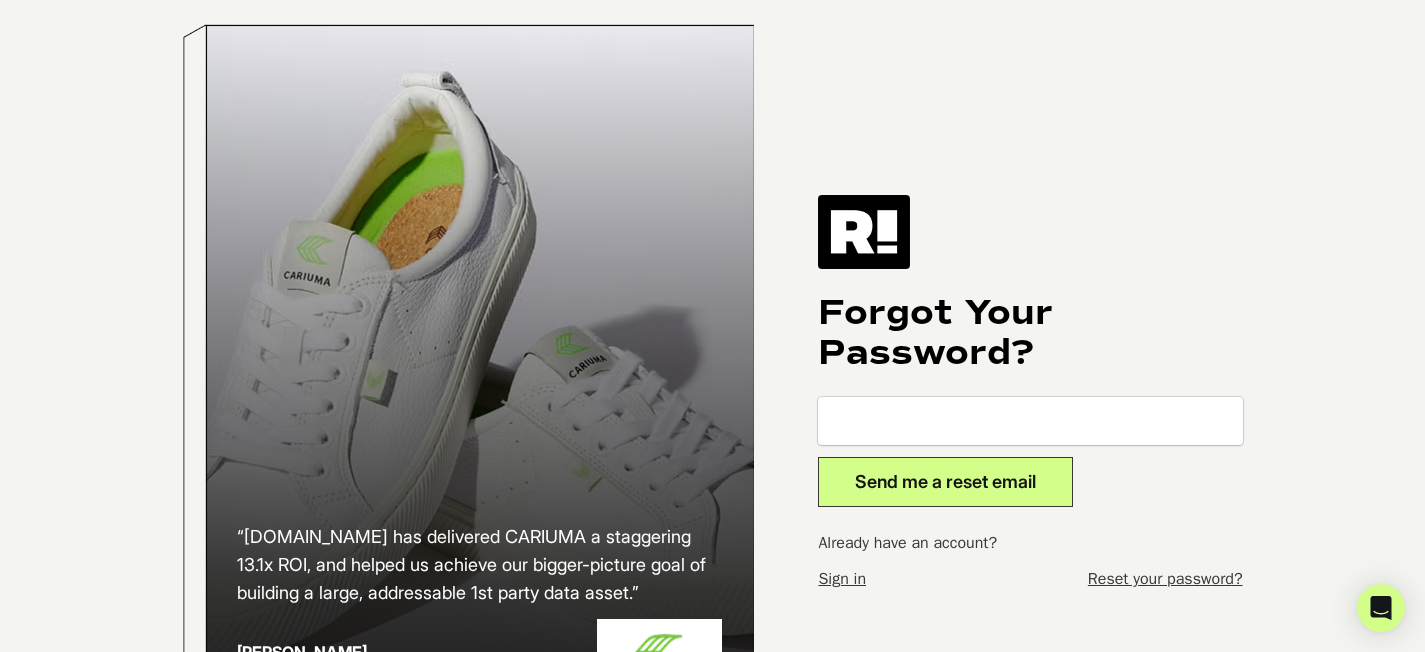 scroll, scrollTop: 0, scrollLeft: 0, axis: both 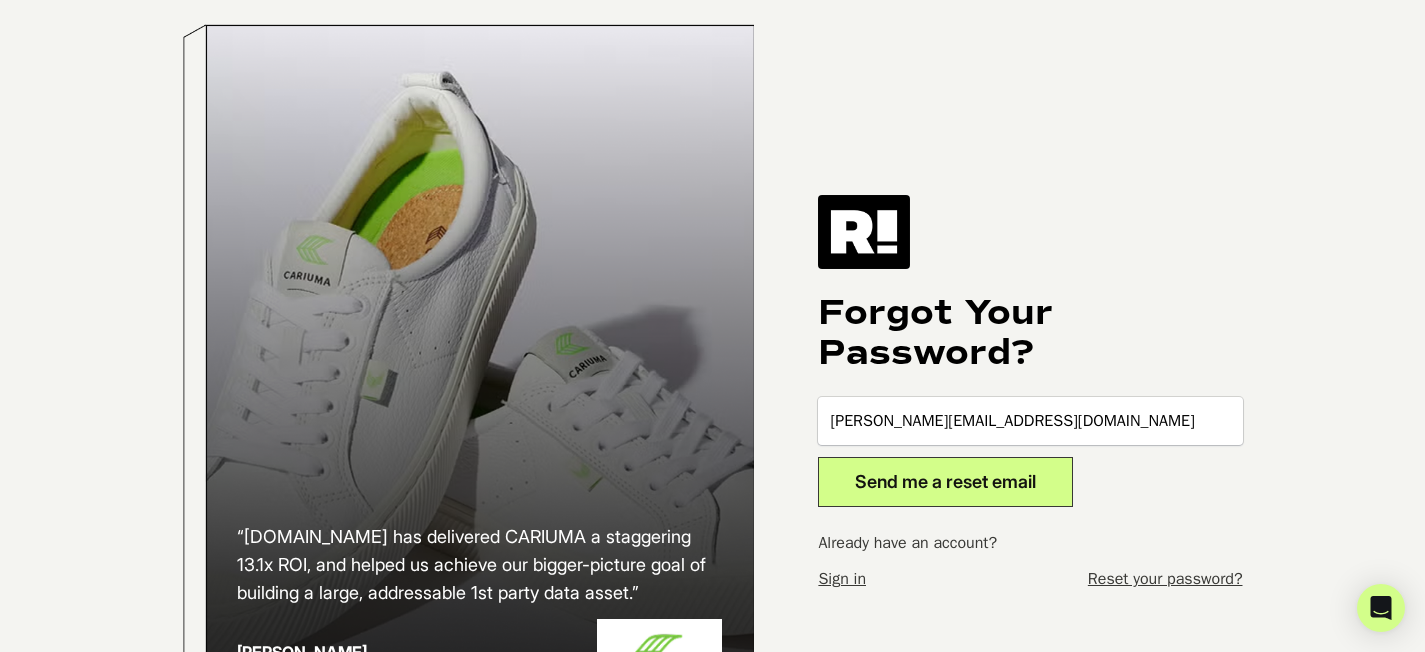 type on "tom+1@retentionstudios.com" 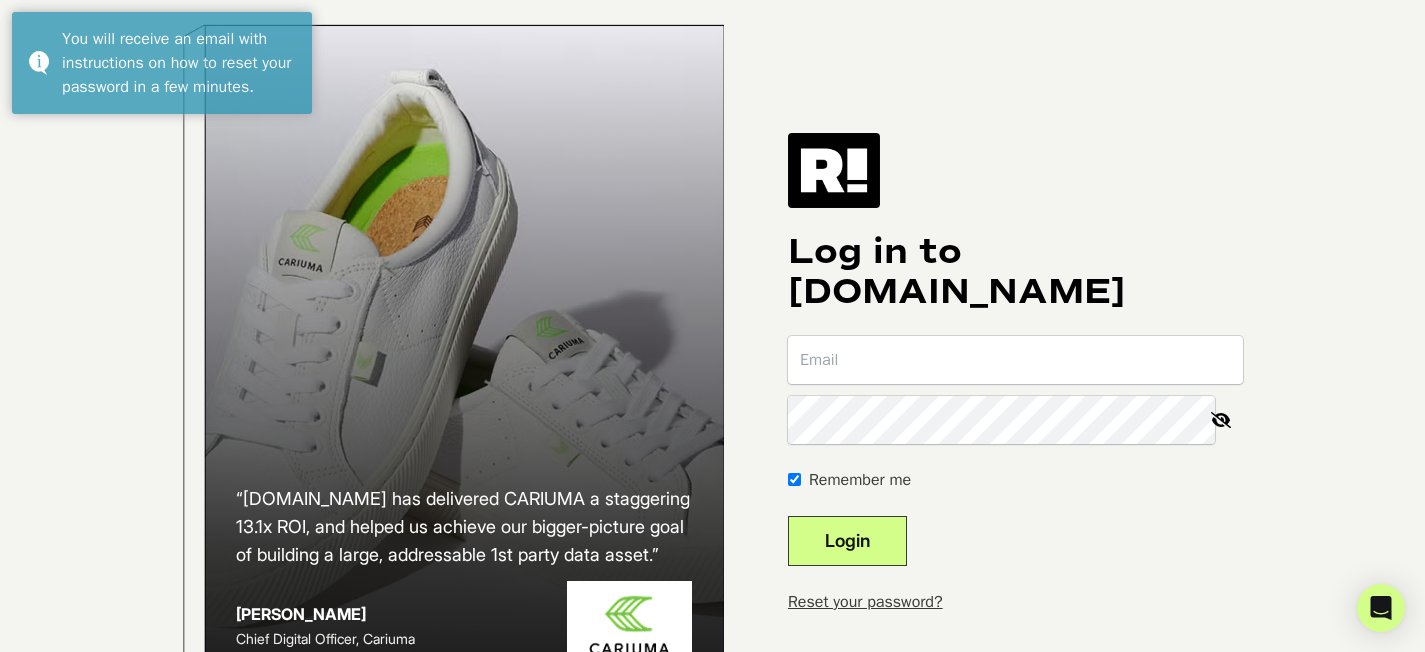 scroll, scrollTop: 0, scrollLeft: 0, axis: both 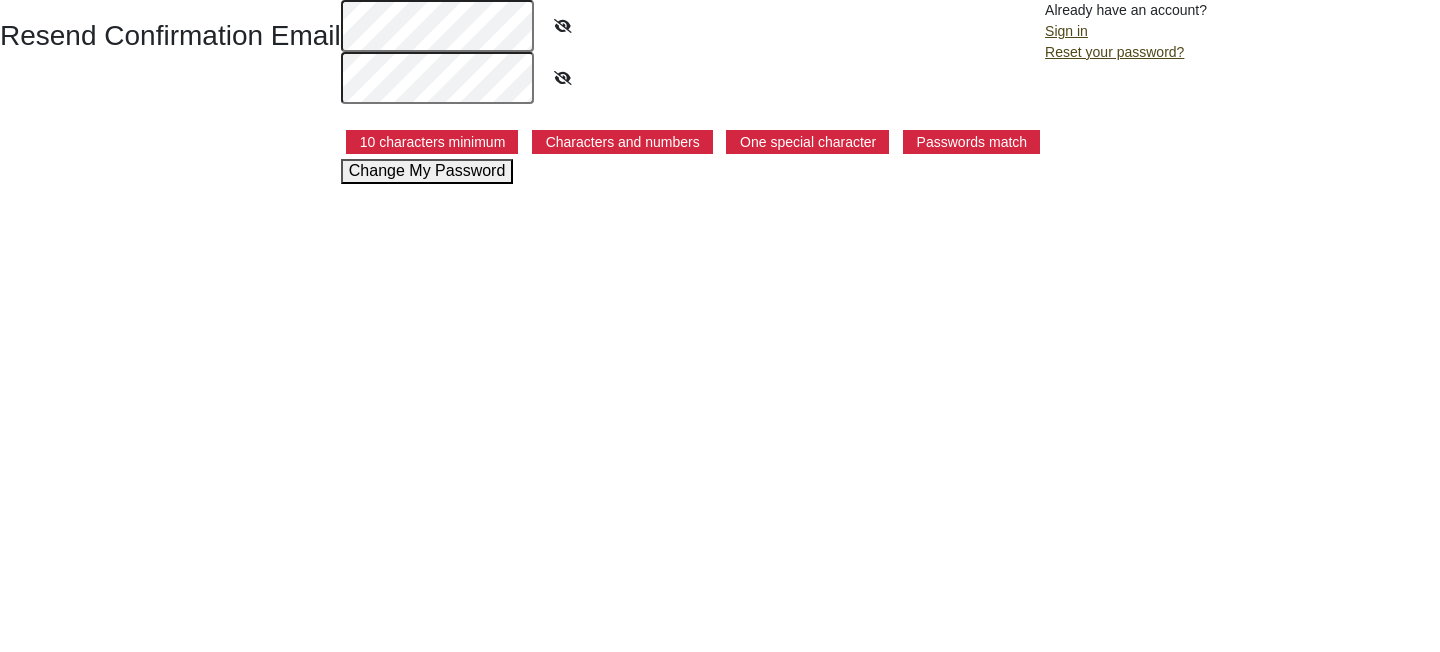 click at bounding box center [563, 26] 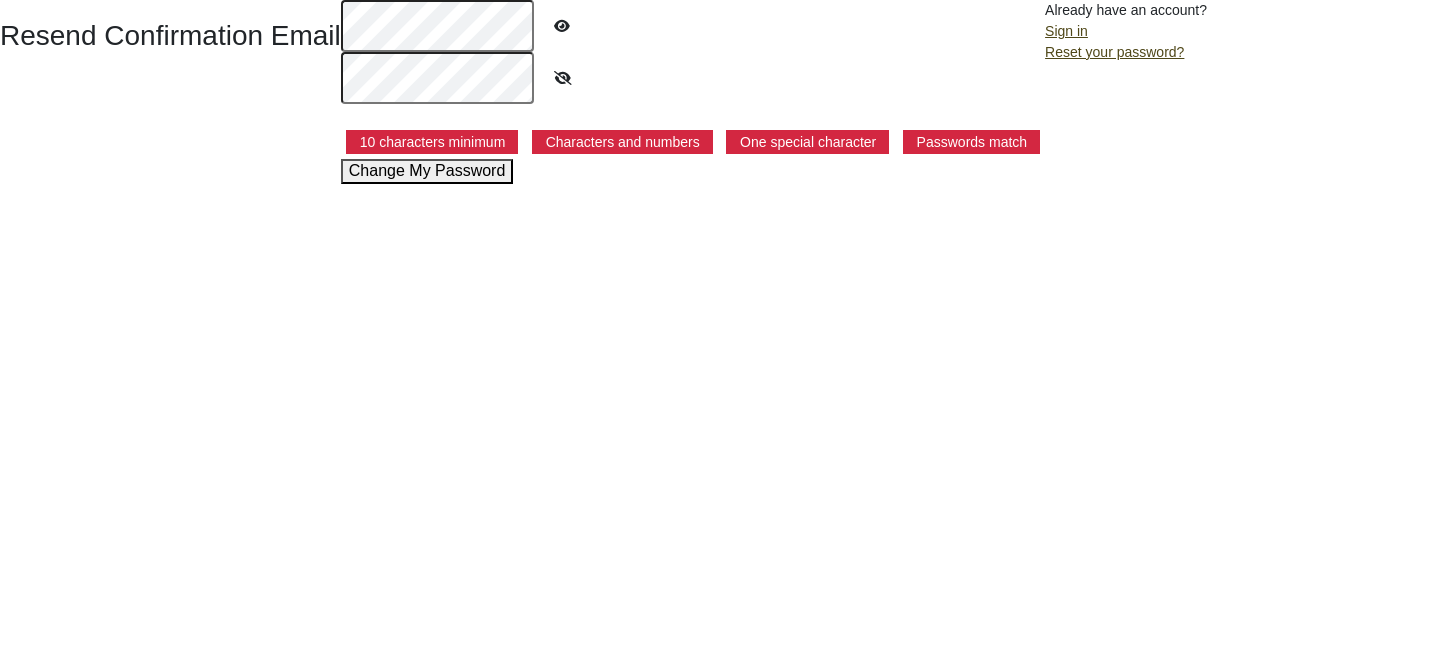 click on "Resend Confirmation Email
10 characters minimum
Characters and numbers
One special character
Passwords match
Change My Password
Already have an account?   Sign in
Reset your password?" at bounding box center (720, 92) 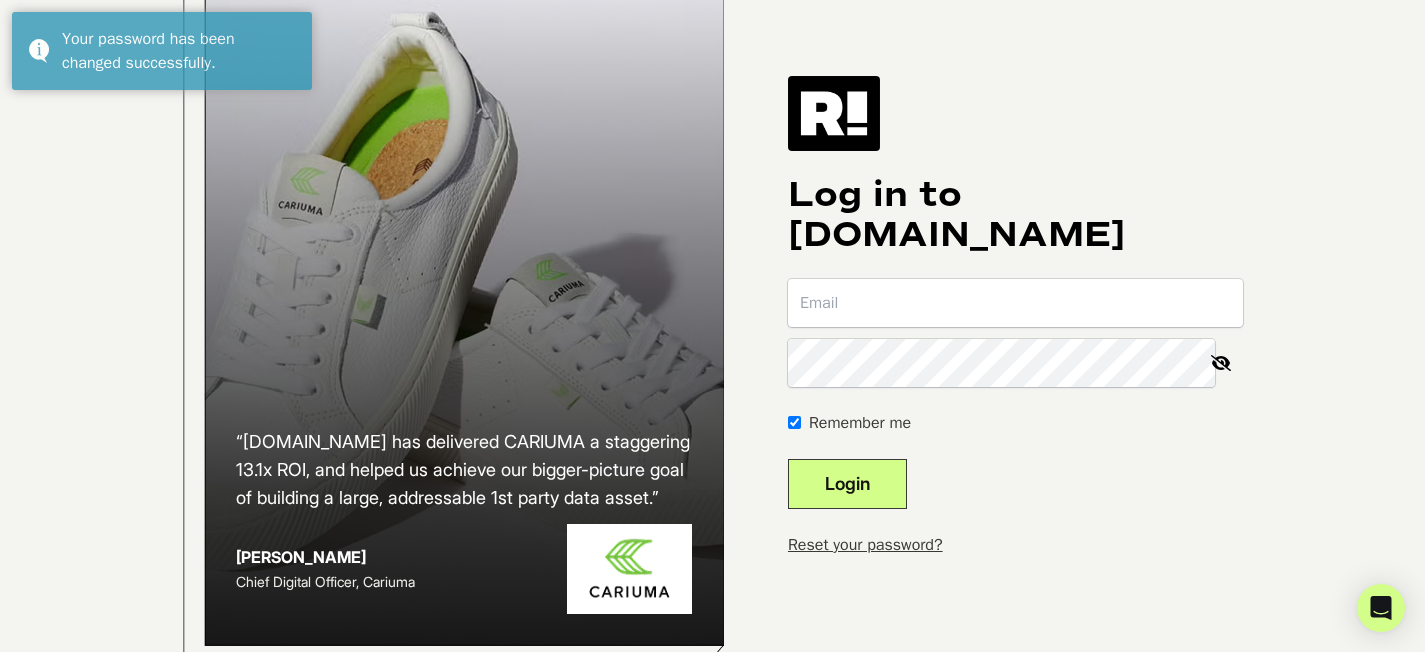 scroll, scrollTop: 116, scrollLeft: 0, axis: vertical 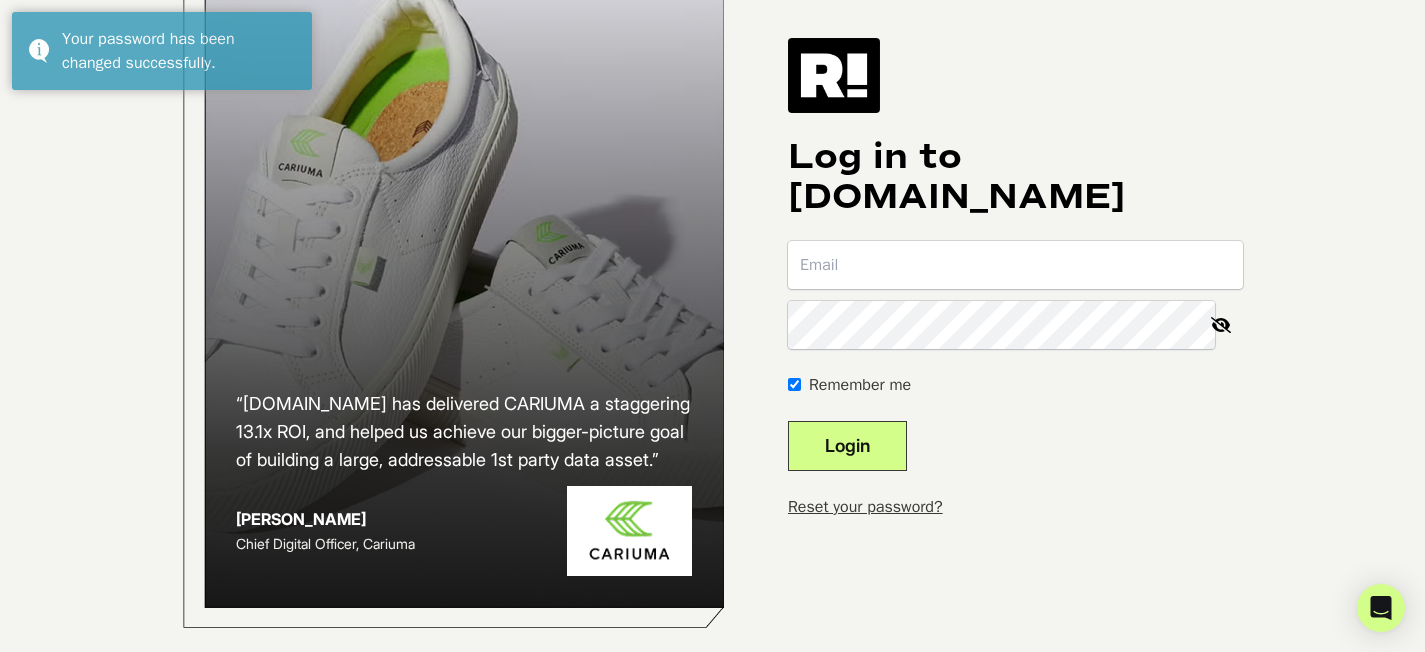 click at bounding box center (1015, 265) 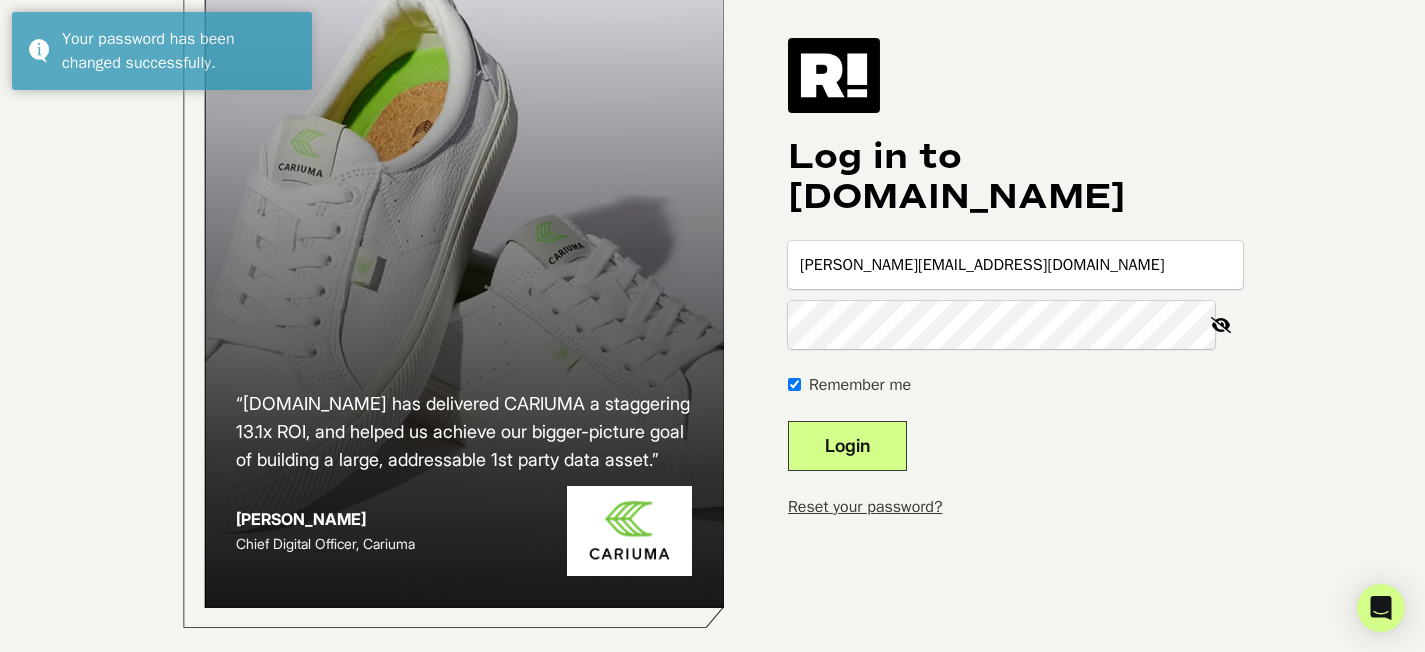 type on "tom+1@retentionstudios.com" 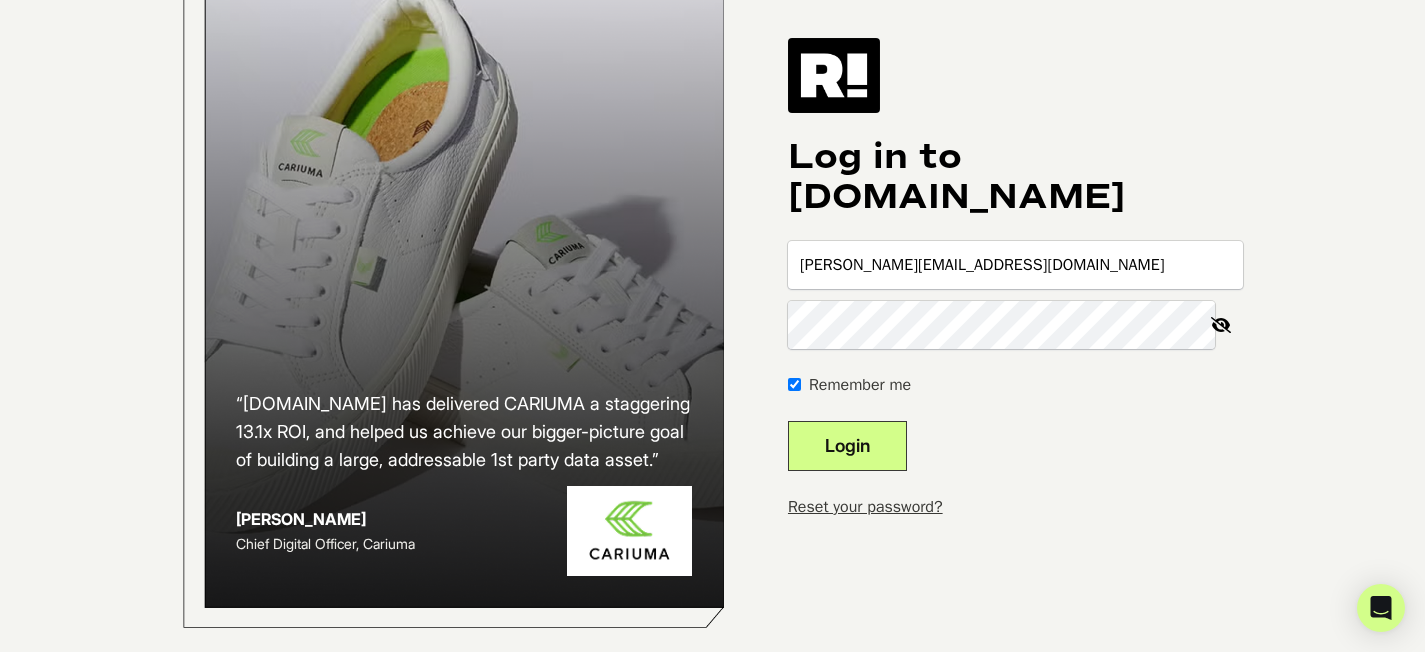 click on "Login" at bounding box center [847, 446] 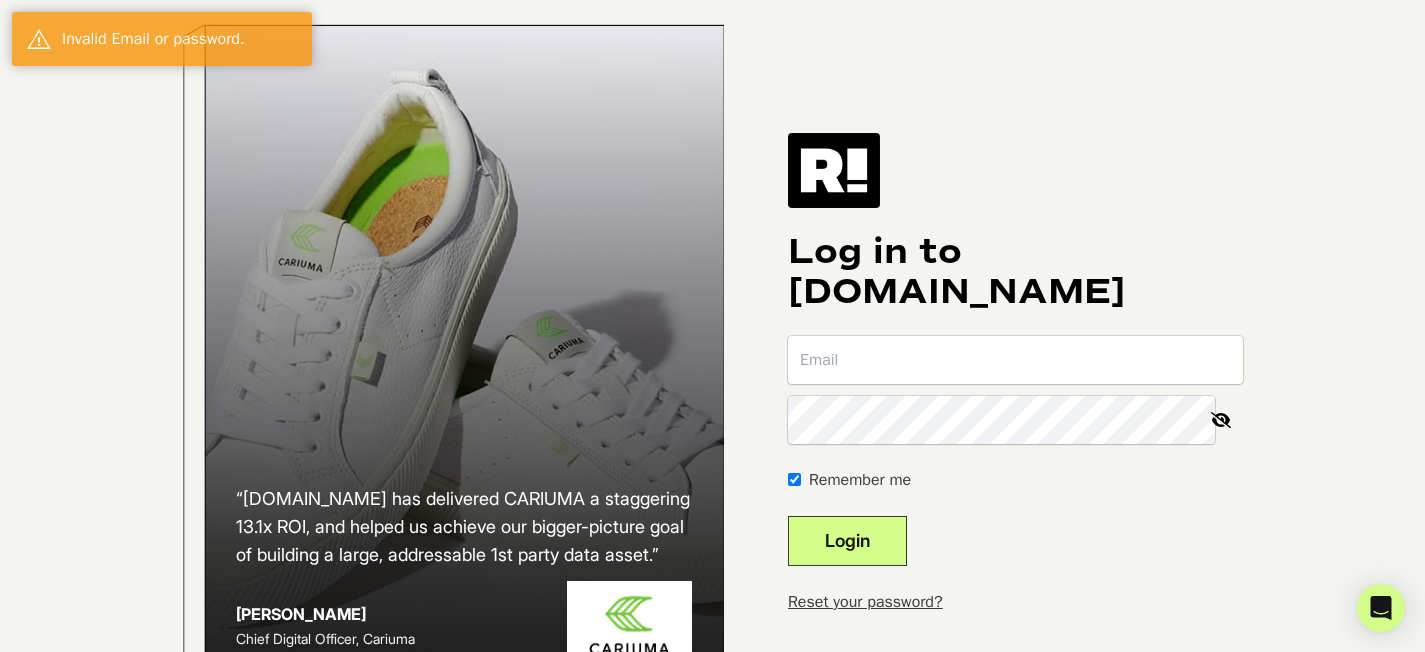 scroll, scrollTop: 0, scrollLeft: 0, axis: both 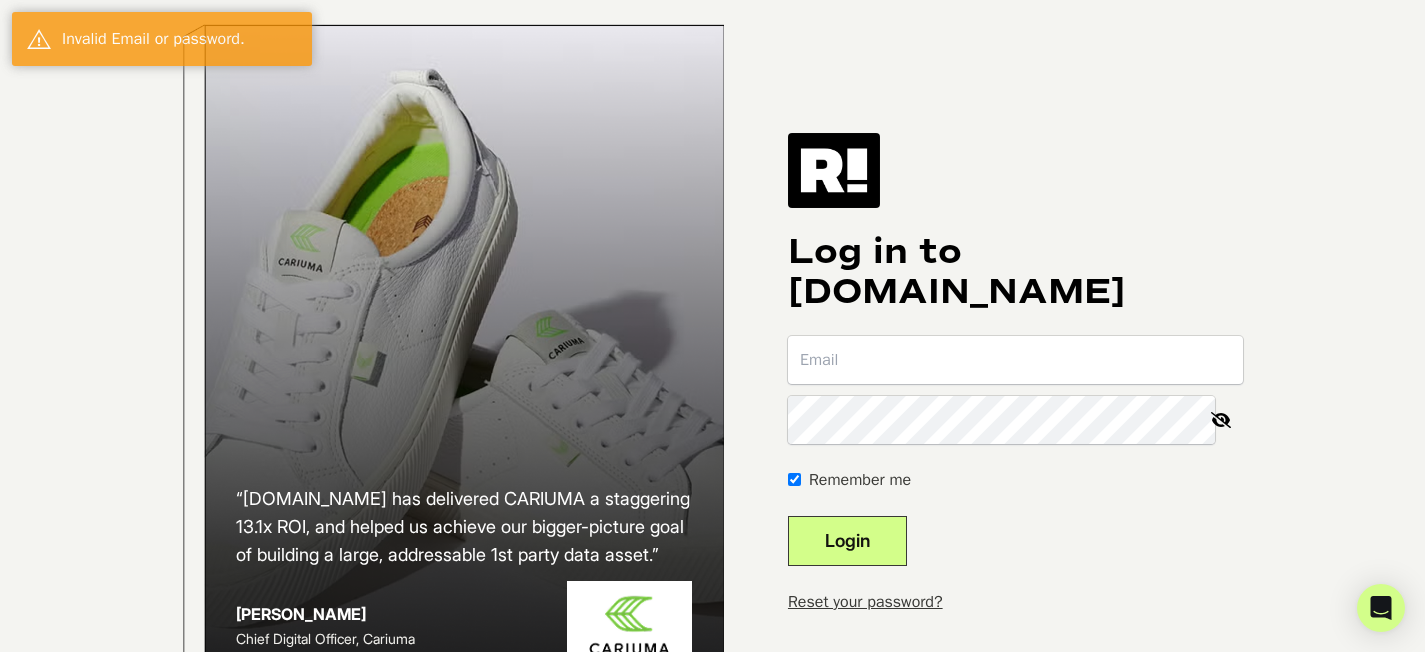 click at bounding box center (1015, 360) 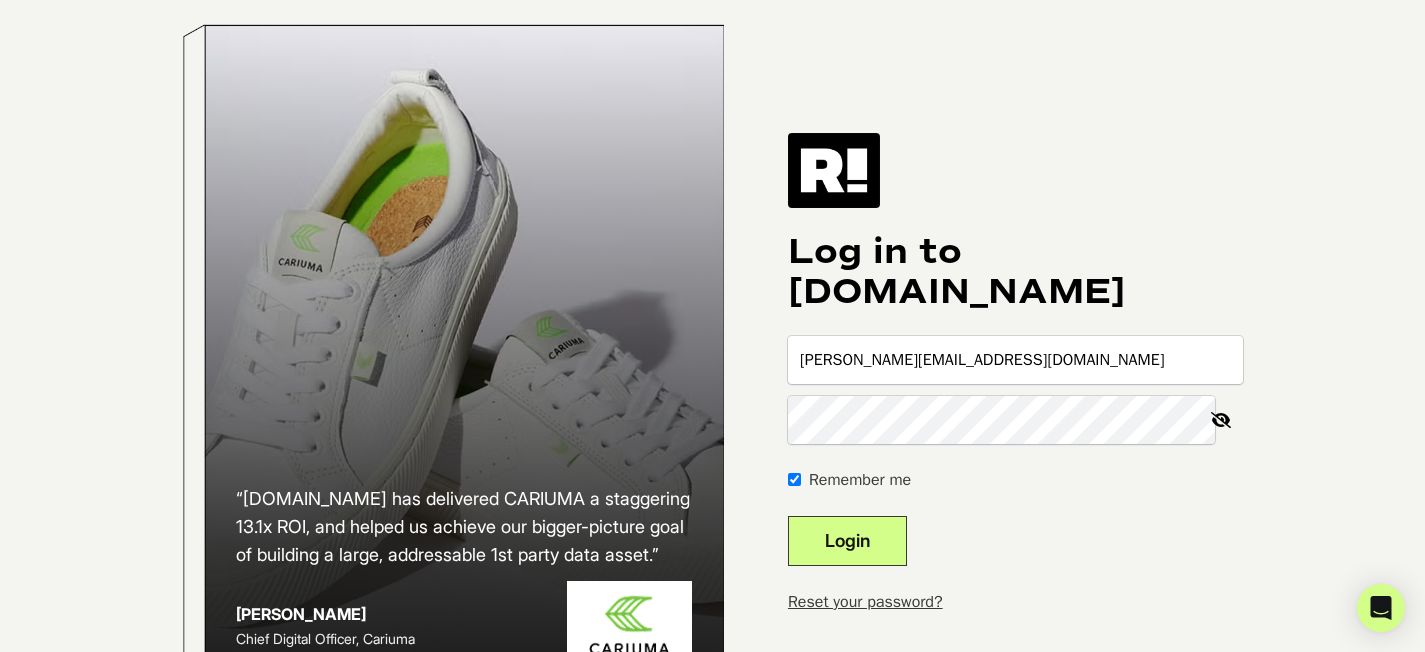 type on "tom+1@retentionstudios.com" 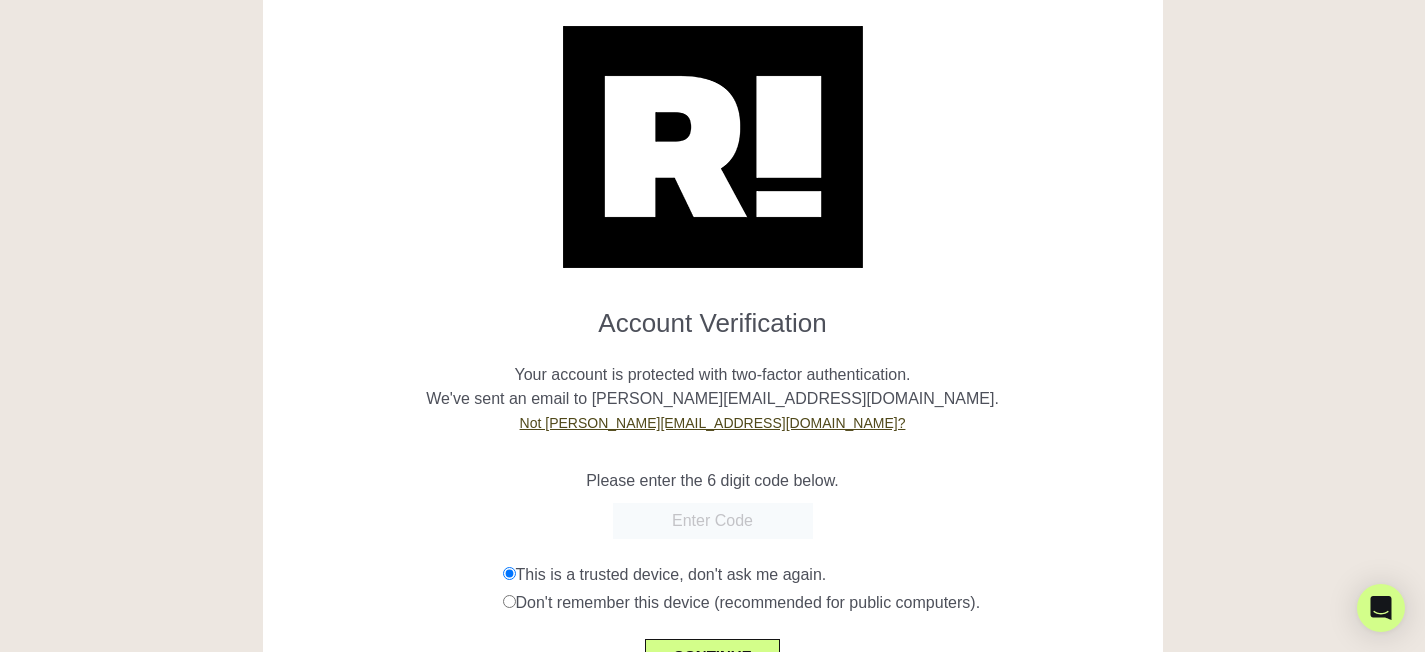 scroll, scrollTop: 190, scrollLeft: 0, axis: vertical 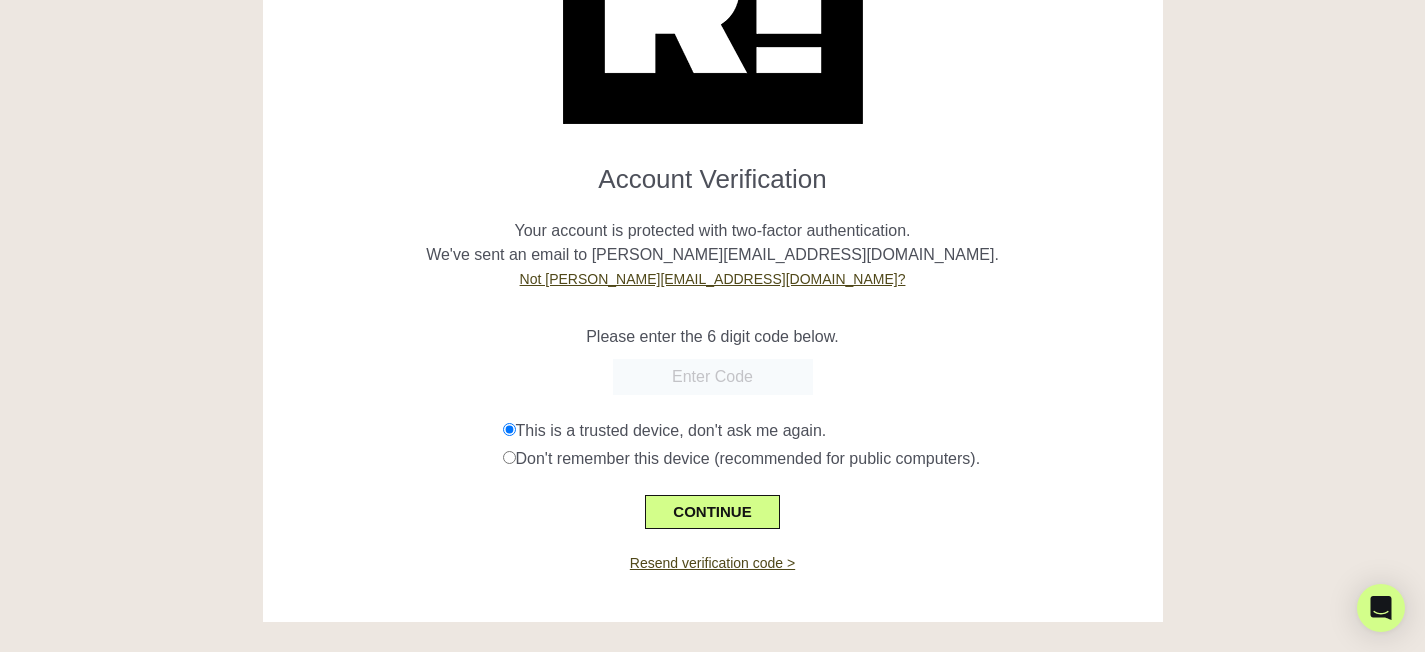click at bounding box center (713, 377) 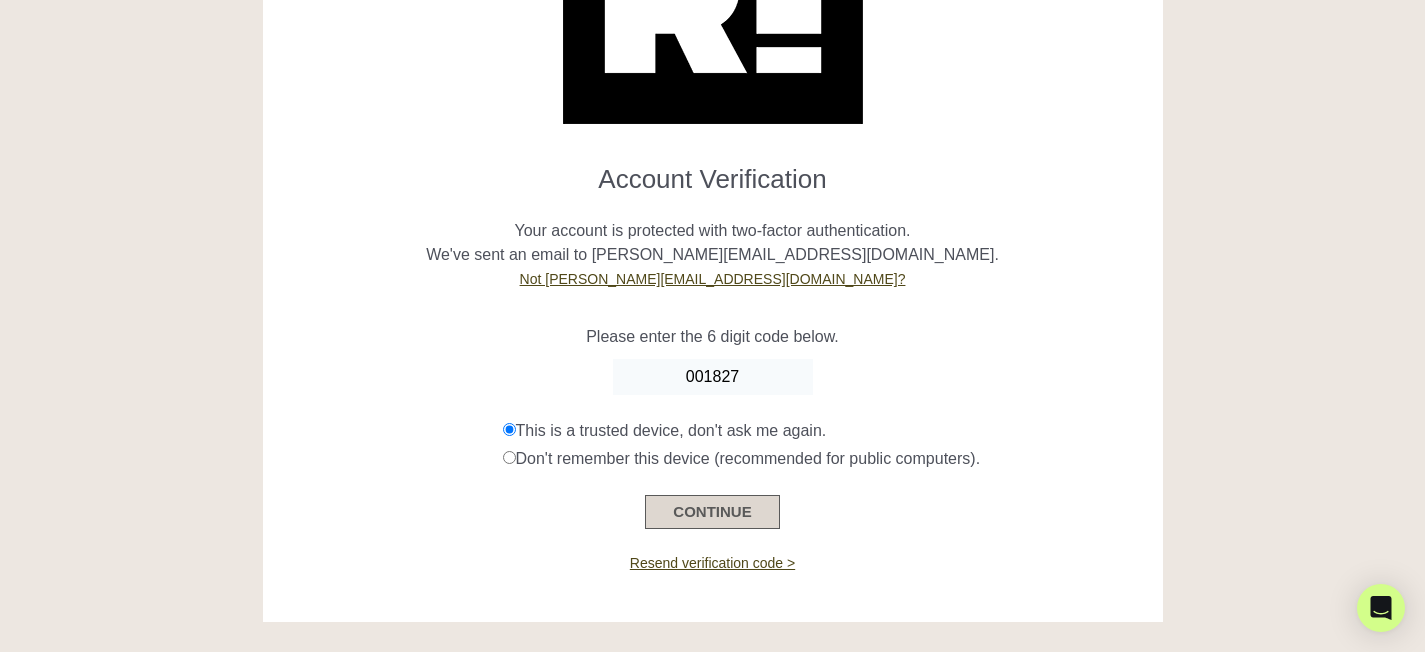 type on "001827" 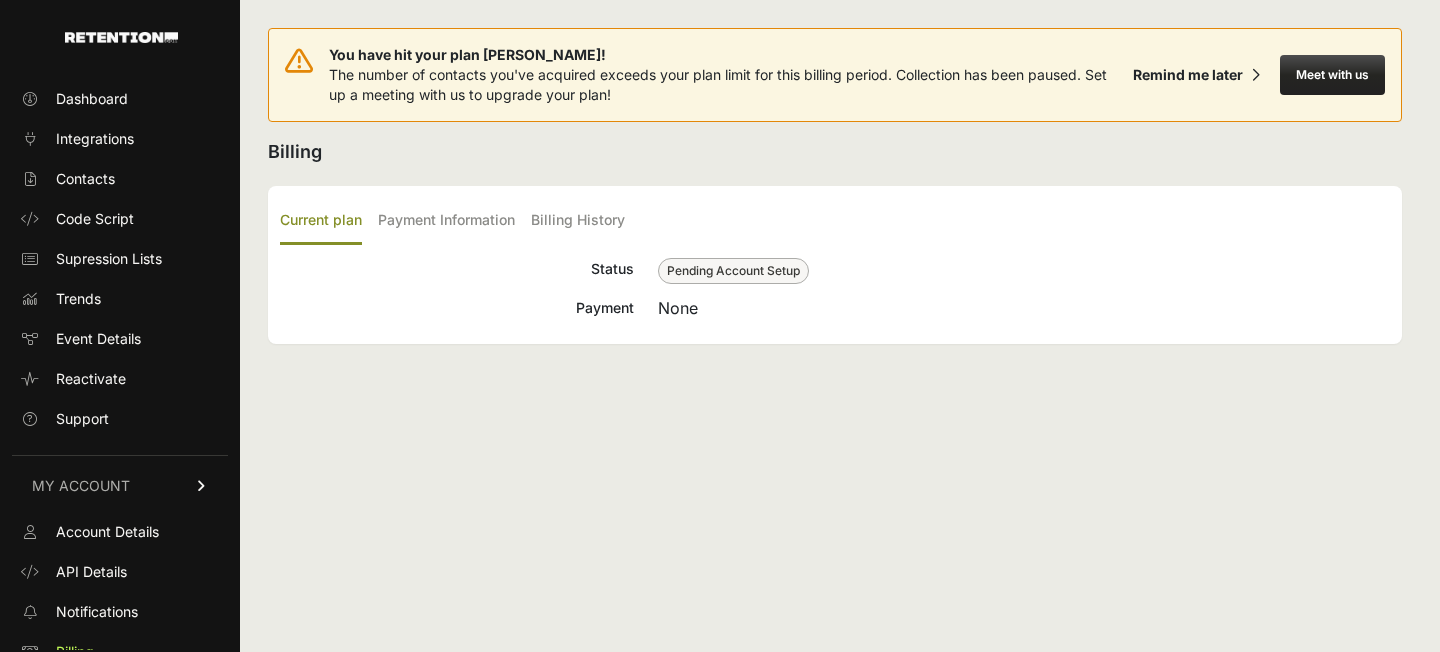 scroll, scrollTop: 0, scrollLeft: 0, axis: both 